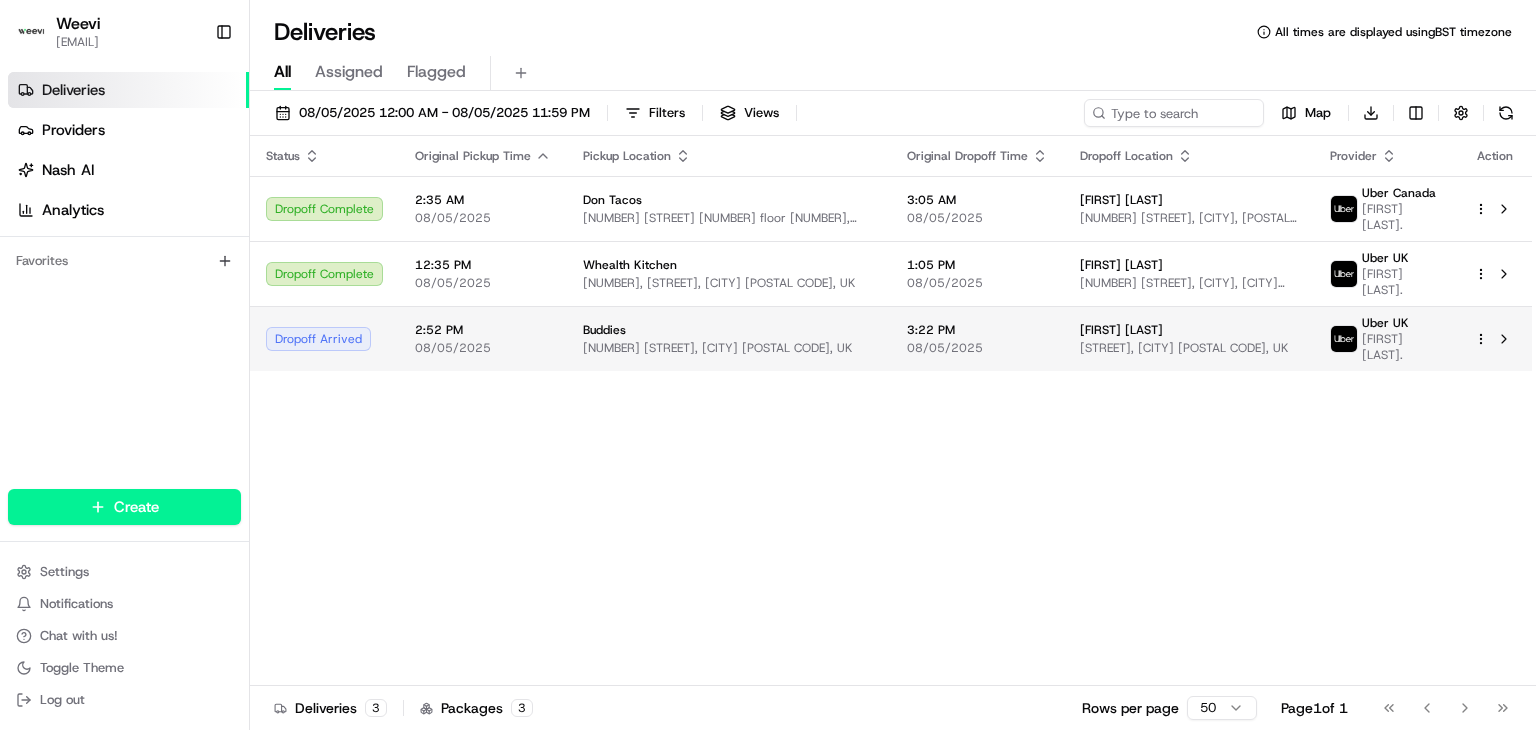 scroll, scrollTop: 0, scrollLeft: 0, axis: both 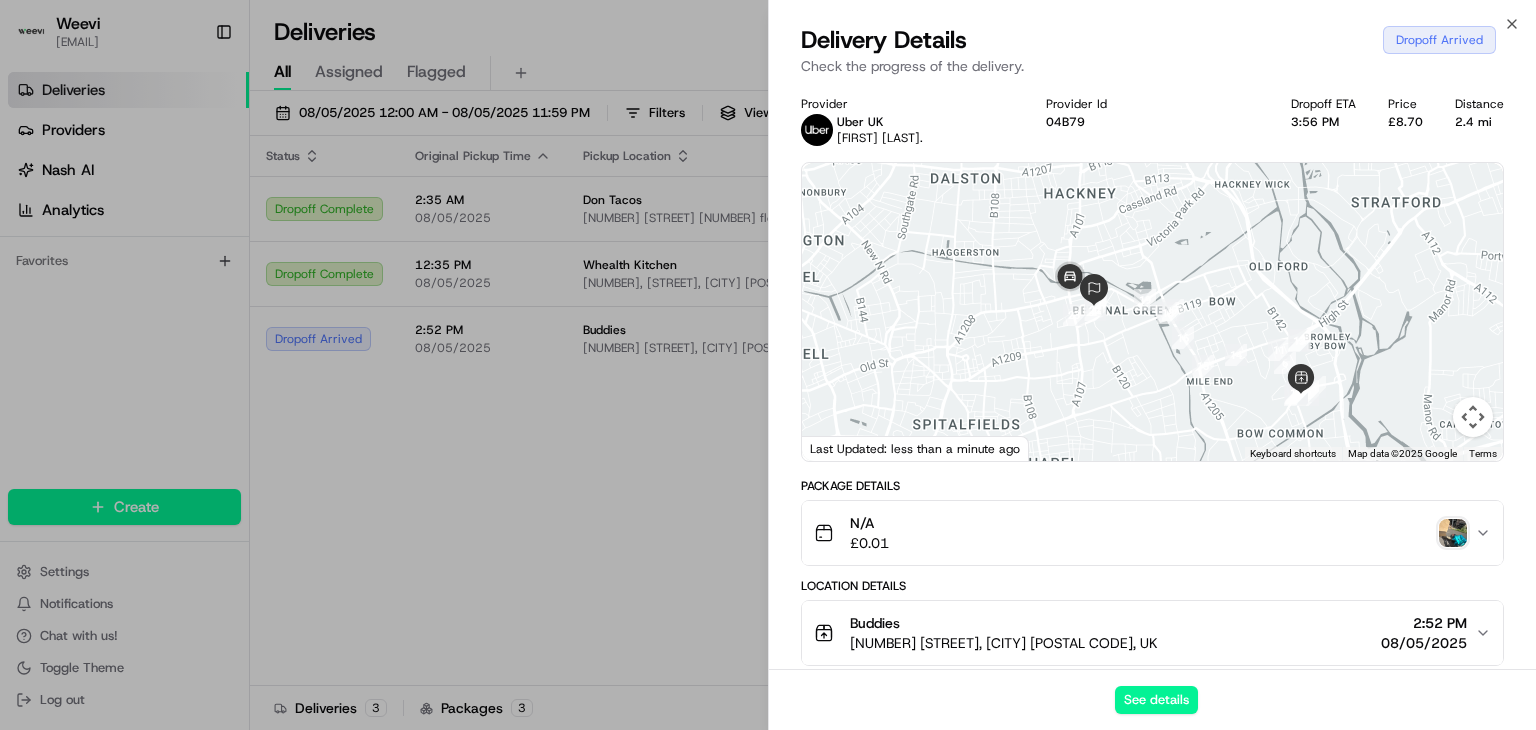 click on "Provider Uber UK [FIRST] [LAST]. Provider Id 04B79 Dropoff ETA 3:56 PM Price £8.70 Distance 2.4 mi To navigate the map with touch gestures double-tap and hold your finger on the map, then drag the map. ← Move left → Move right ↑ Move up ↓ Move down + Zoom in - Zoom out Home Jump left by 75% End Jump right by 75% Page Up Jump up by 75% Page Down Jump down by 75% 1 2 3 4 5 6 7 8 9 10 11 12 13 14 15 16 17 18 19 20 21 22 23 Keyboard shortcuts Map Data Map data ©2025 Google Map data ©2025 Google 500 m  Click to toggle between metric and imperial units Terms Report a map error Last Updated: less than a minute ago Package Details N/A £ 0.01 Location Details Buddies [NUMBER] [STREET], [CITY] [POSTAL CODE], UK [TIME] [DATE]  [FIRST] [LAST] [STREET], [CITY] [POSTAL CODE], UK [TIME] [DATE] Delivery Activity Add Event Created (Sent To Provider) Uber UK [DATE] [TIME] Not Assigned Driver Uber UK [DATE] [TIME] Assigned Driver Uber UK [DATE] [TIME] Driver Updated [FIRST] [LAST]. Uber UK [DATE]" at bounding box center [1152, 731] 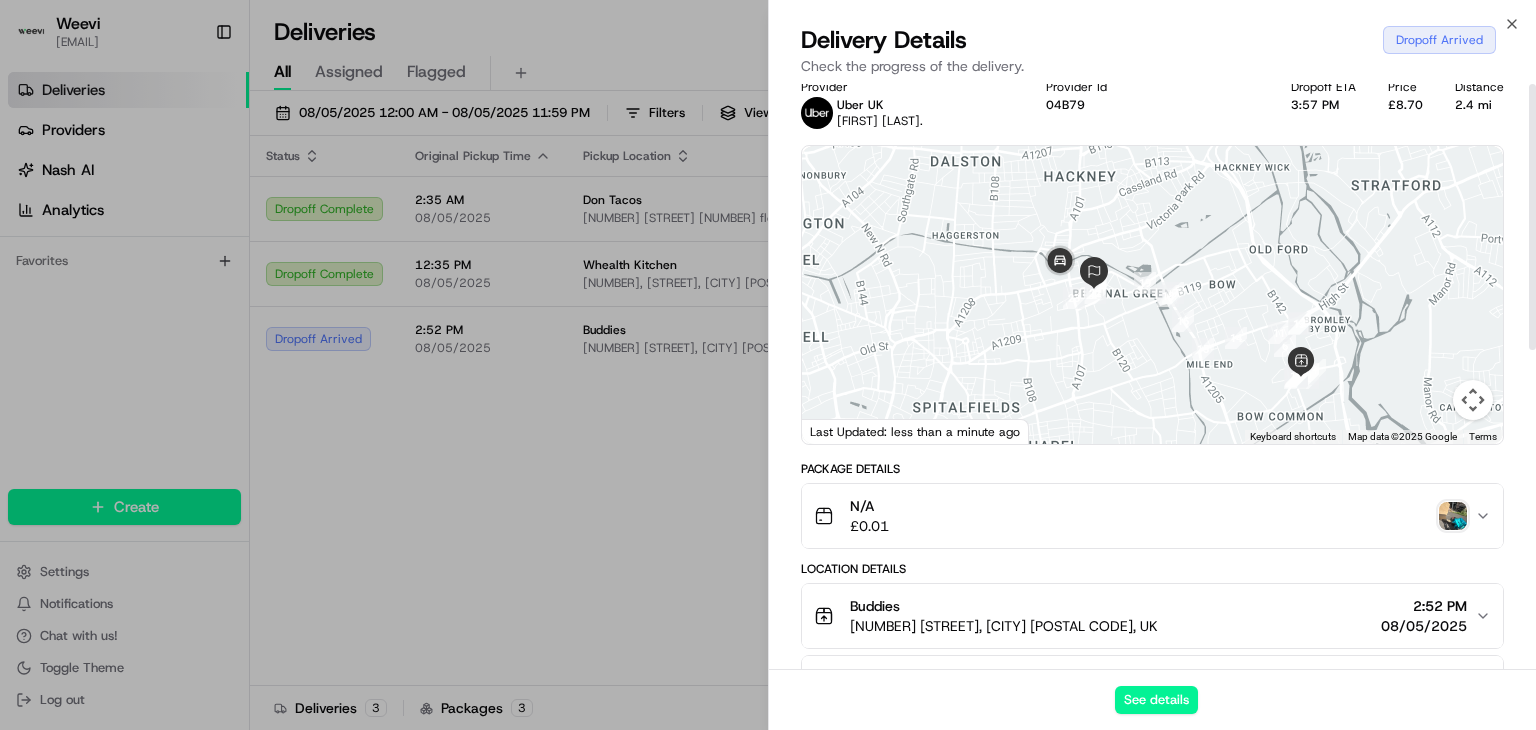 scroll, scrollTop: 0, scrollLeft: 0, axis: both 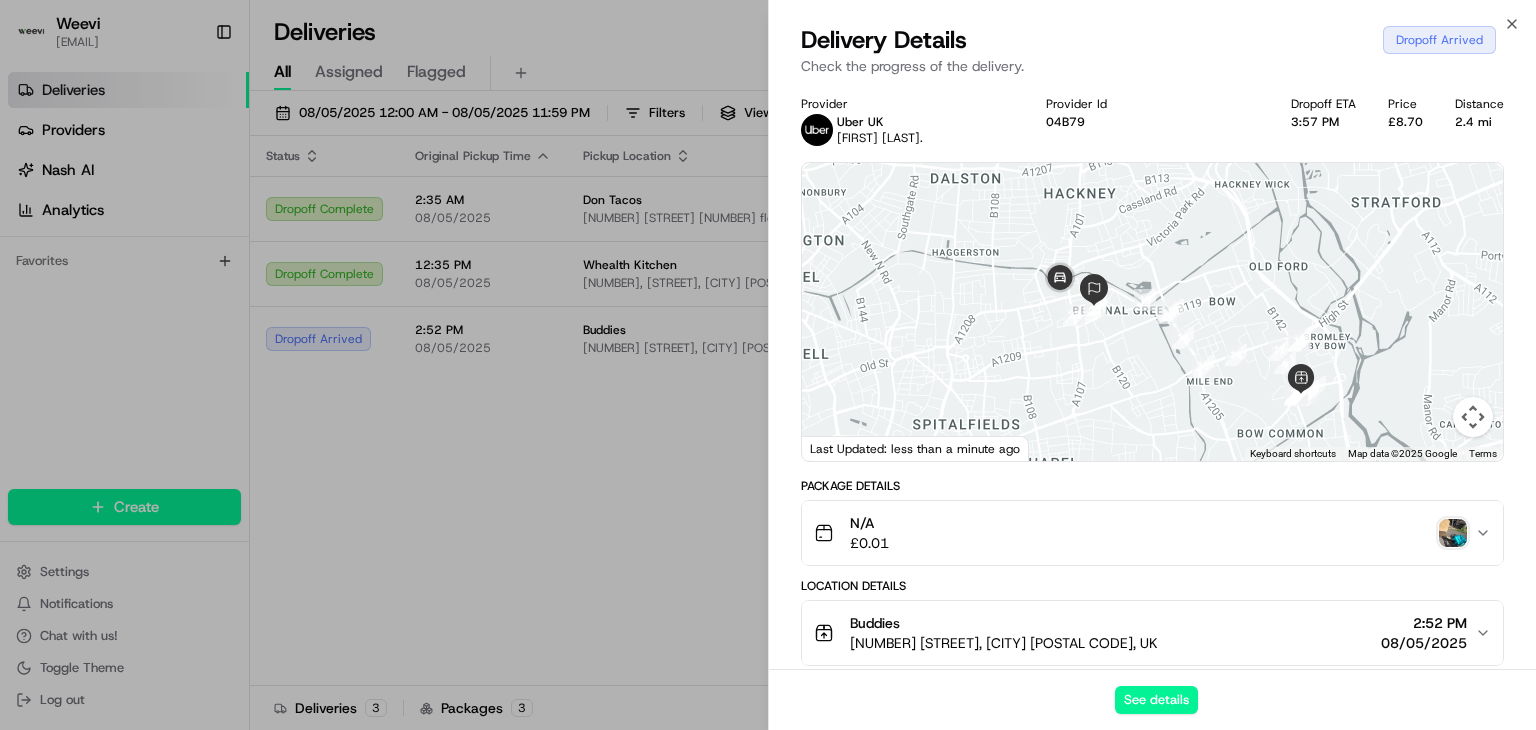 click on "N/A £ 0.01" at bounding box center [1144, 533] 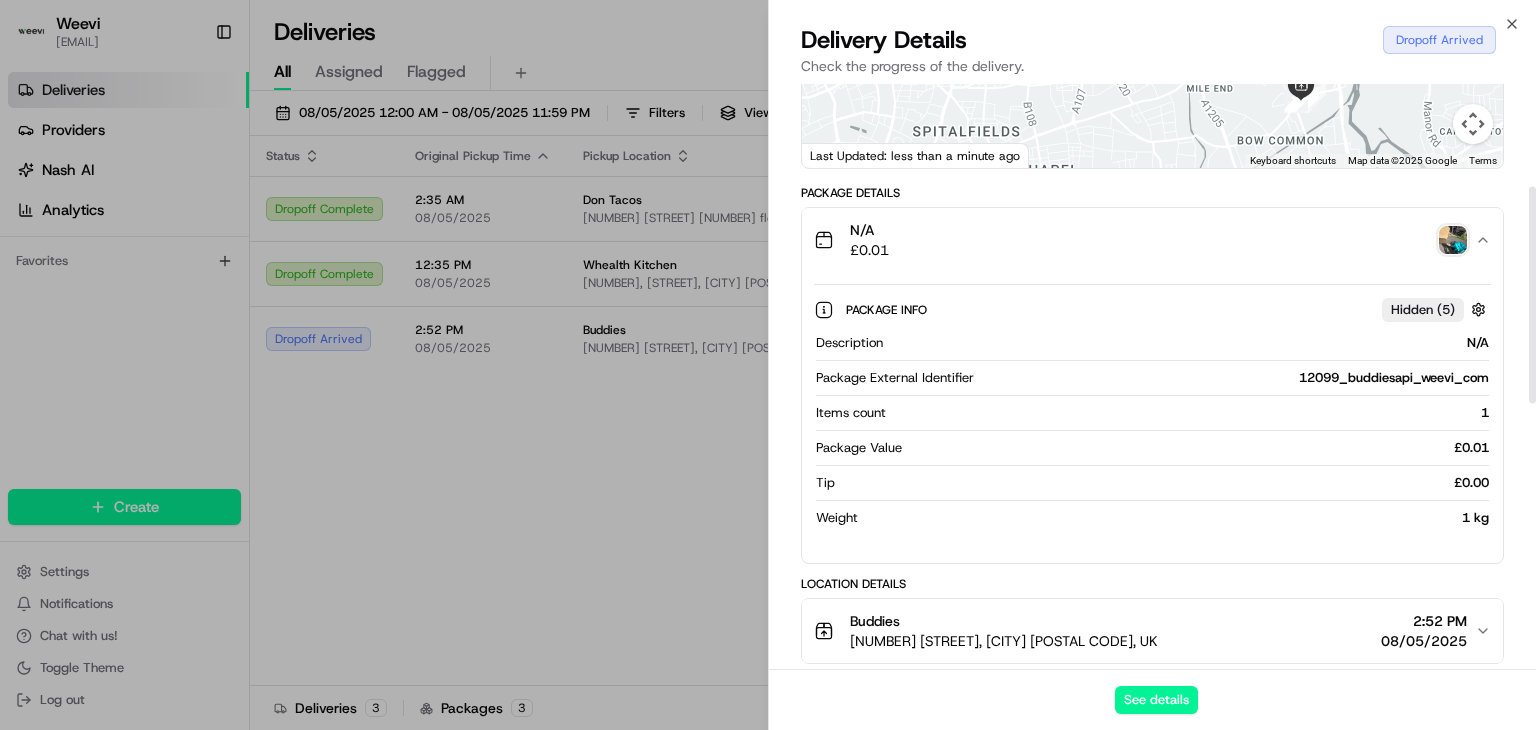 scroll, scrollTop: 0, scrollLeft: 0, axis: both 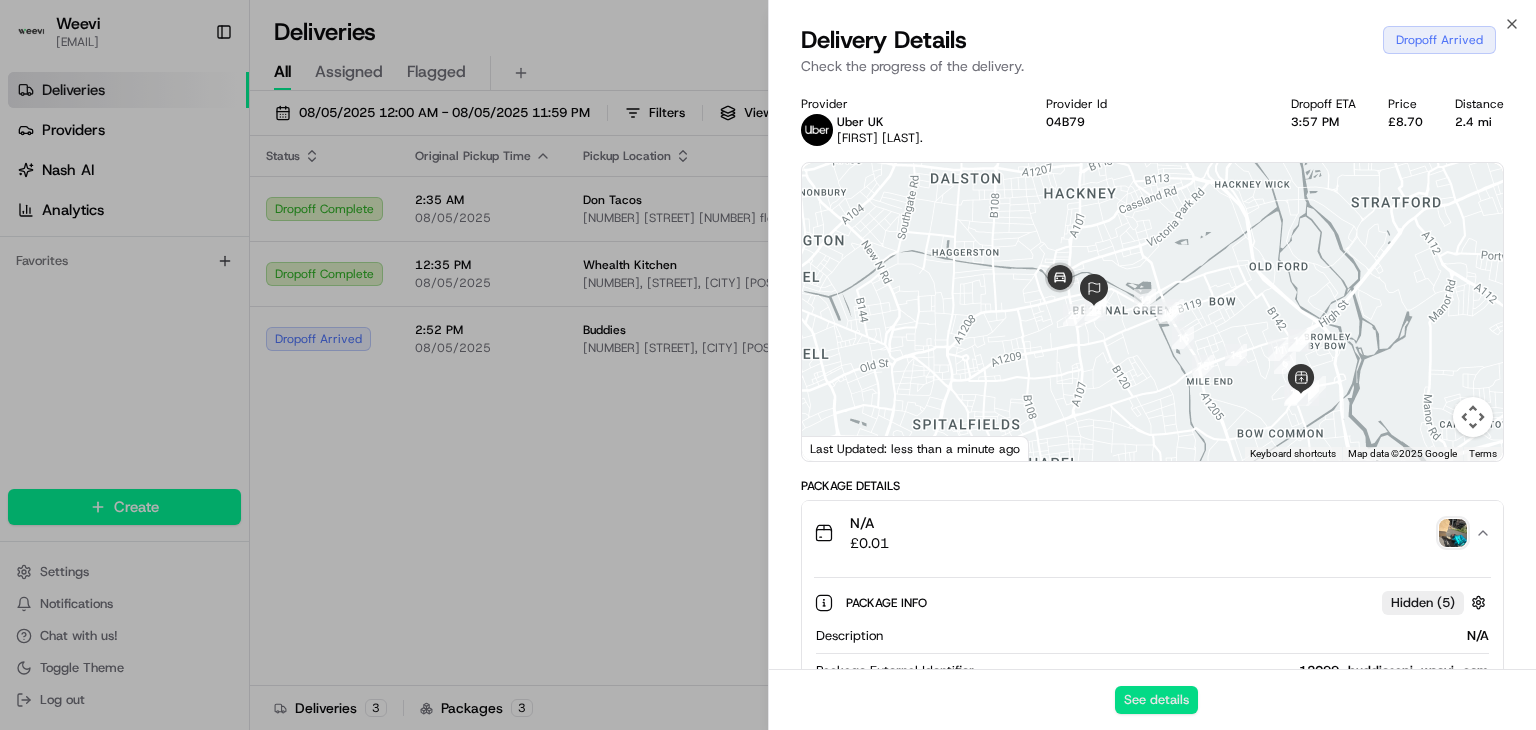 click on "See details" at bounding box center (1156, 700) 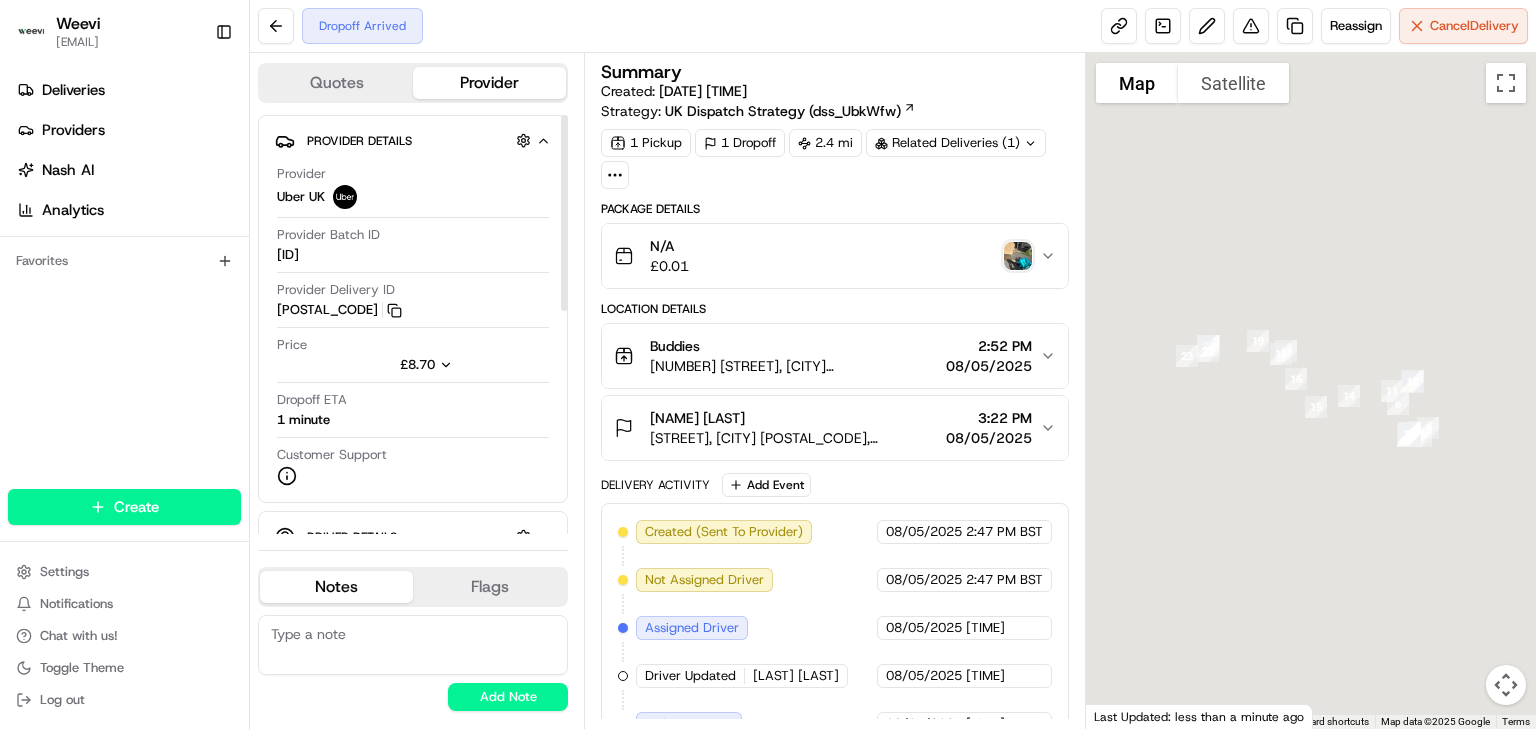 scroll, scrollTop: 0, scrollLeft: 0, axis: both 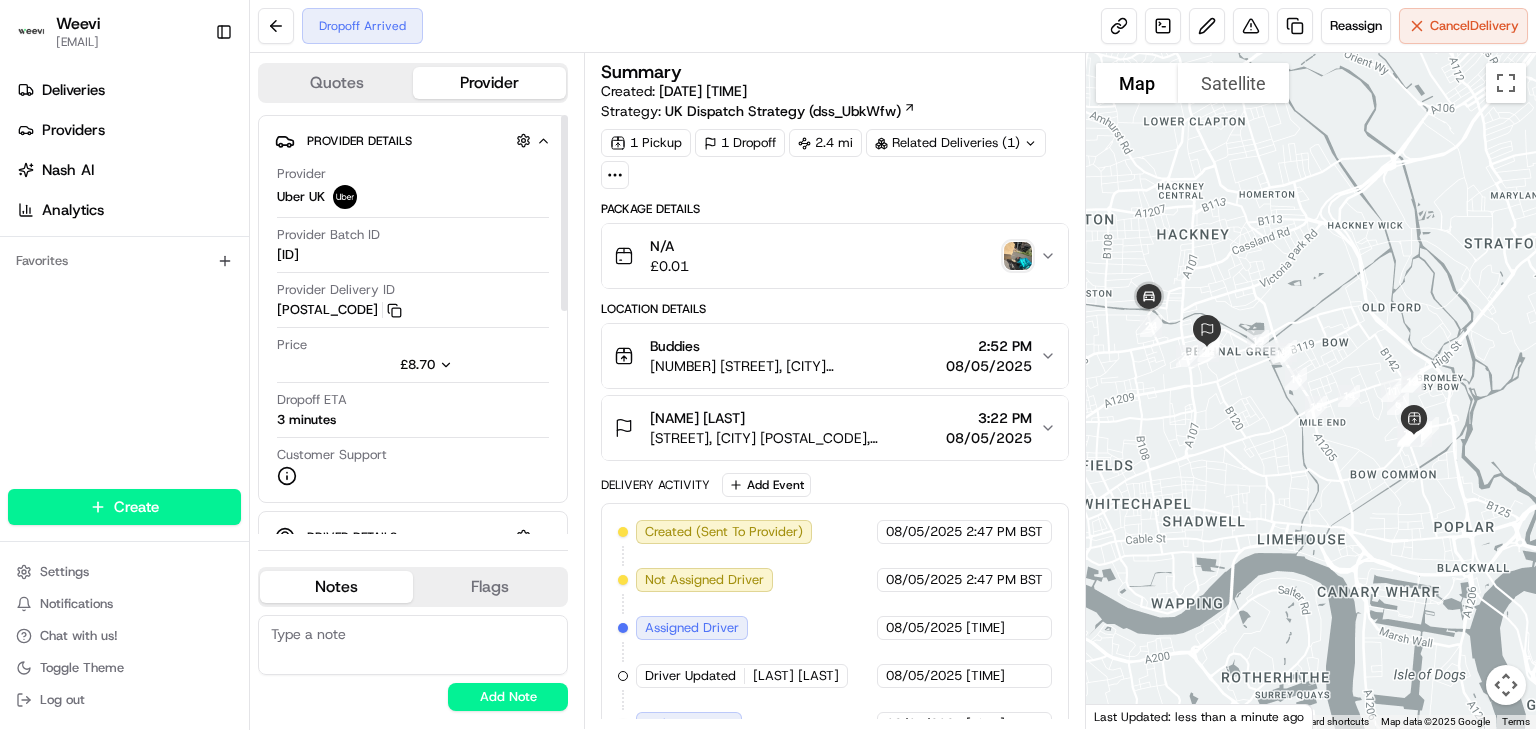 click at bounding box center (564, 213) 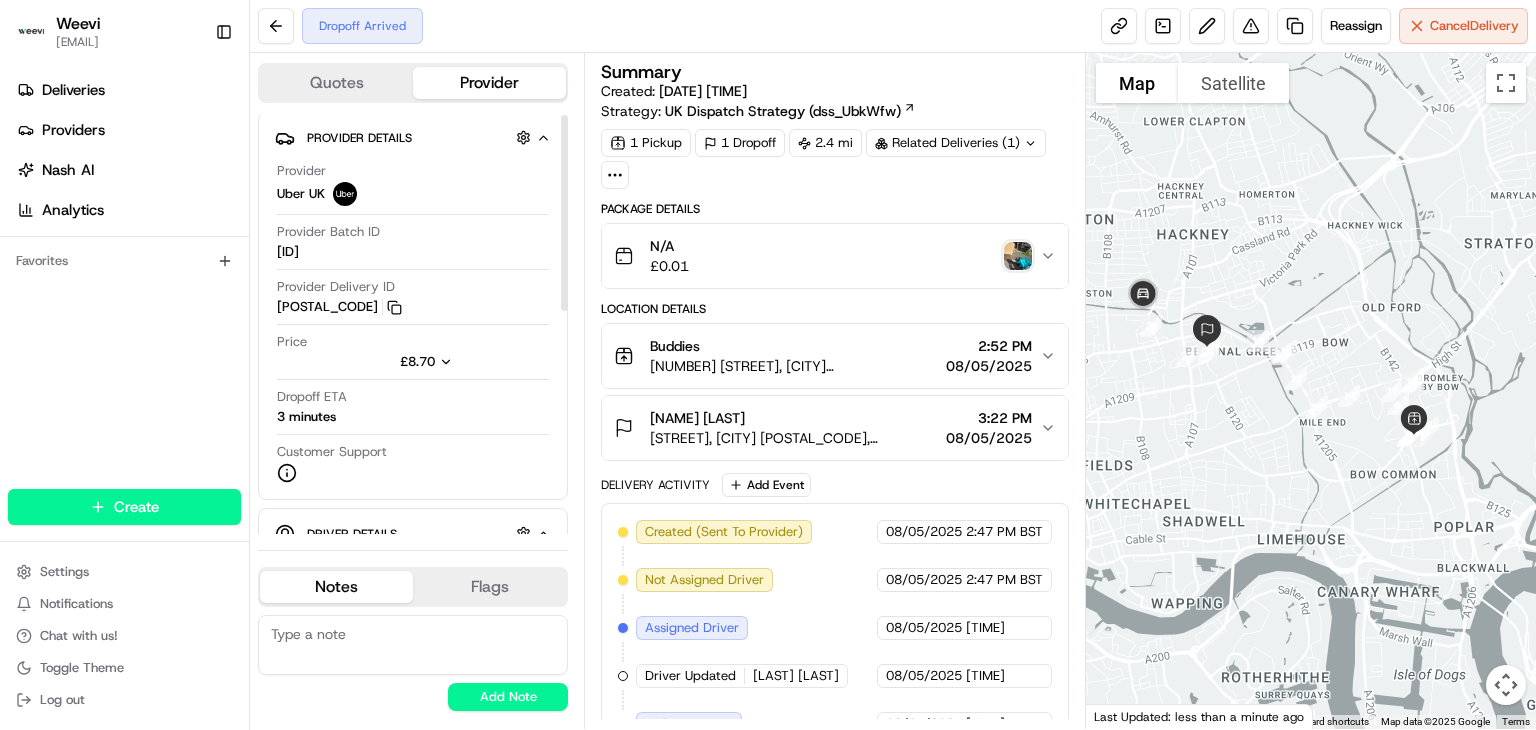scroll, scrollTop: 0, scrollLeft: 0, axis: both 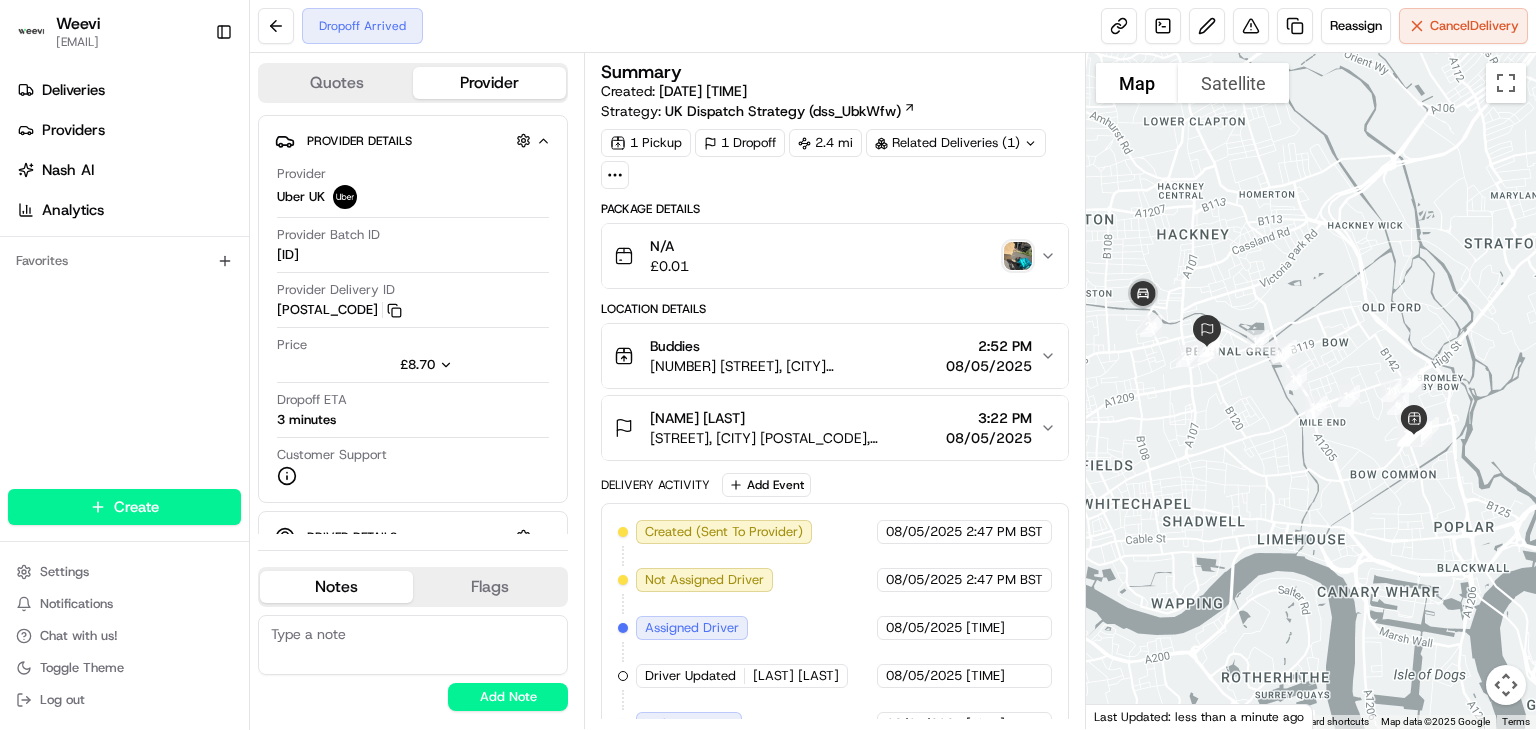 click at bounding box center [413, 645] 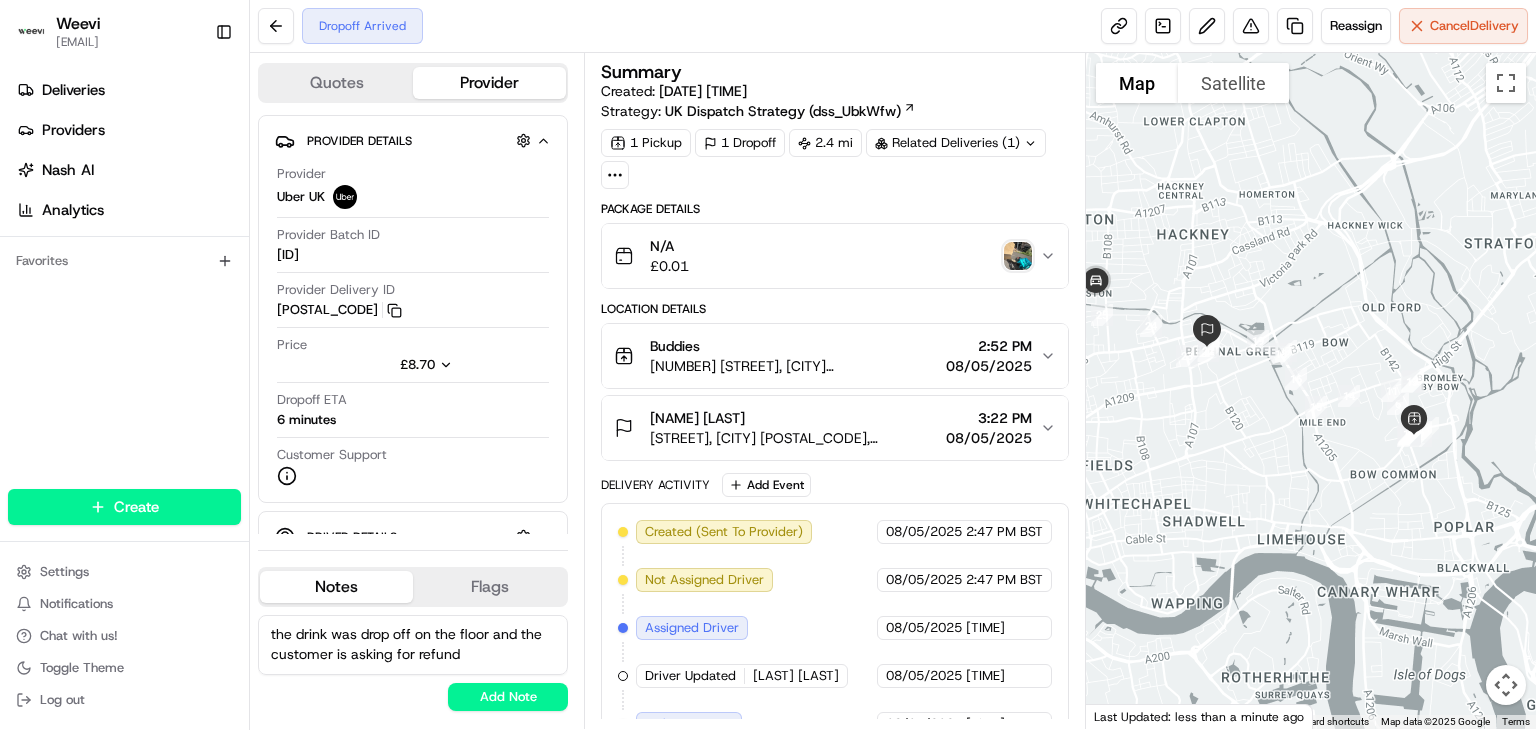 drag, startPoint x: 509, startPoint y: 668, endPoint x: 553, endPoint y: 678, distance: 45.122055 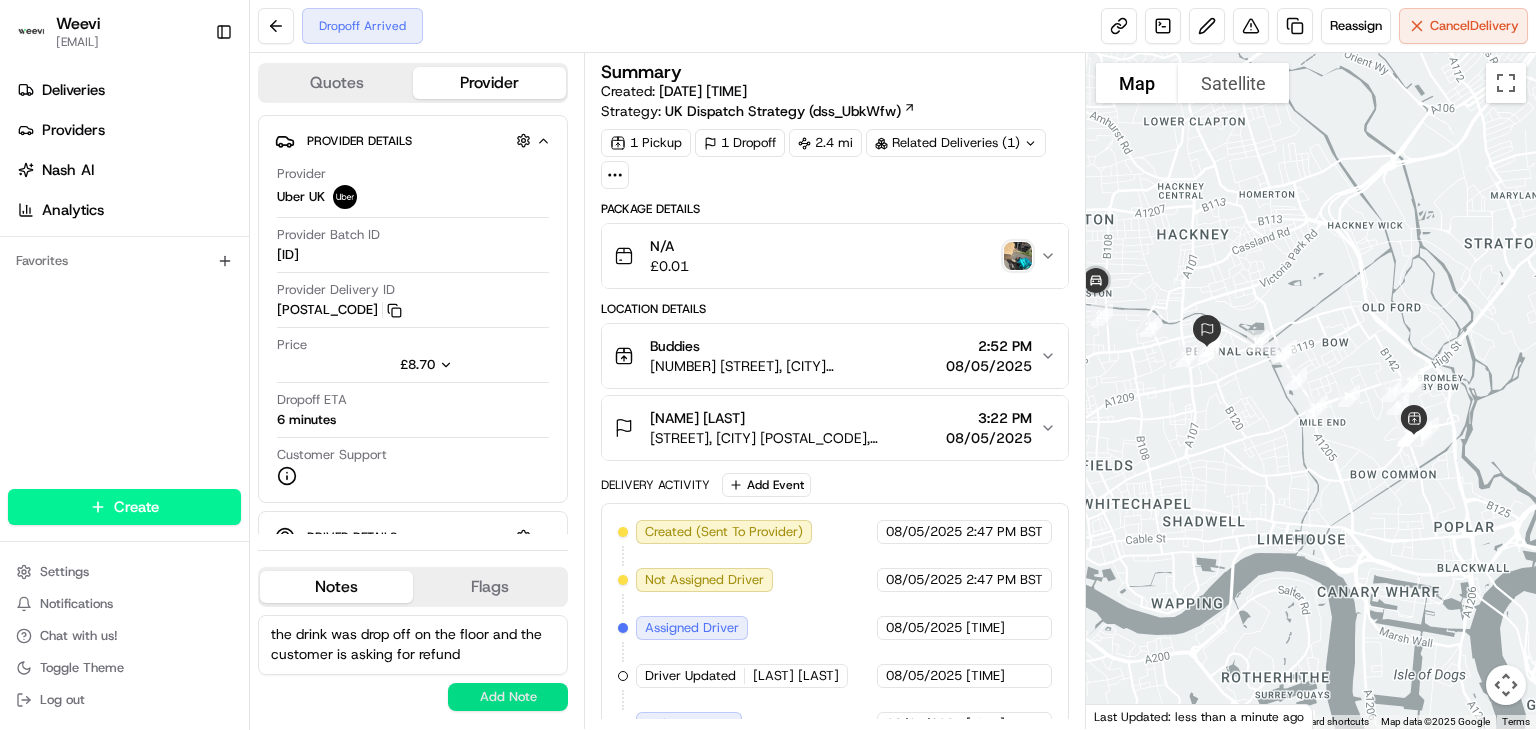 type on "the drink was drop off on the floor and the customer is asking for refund" 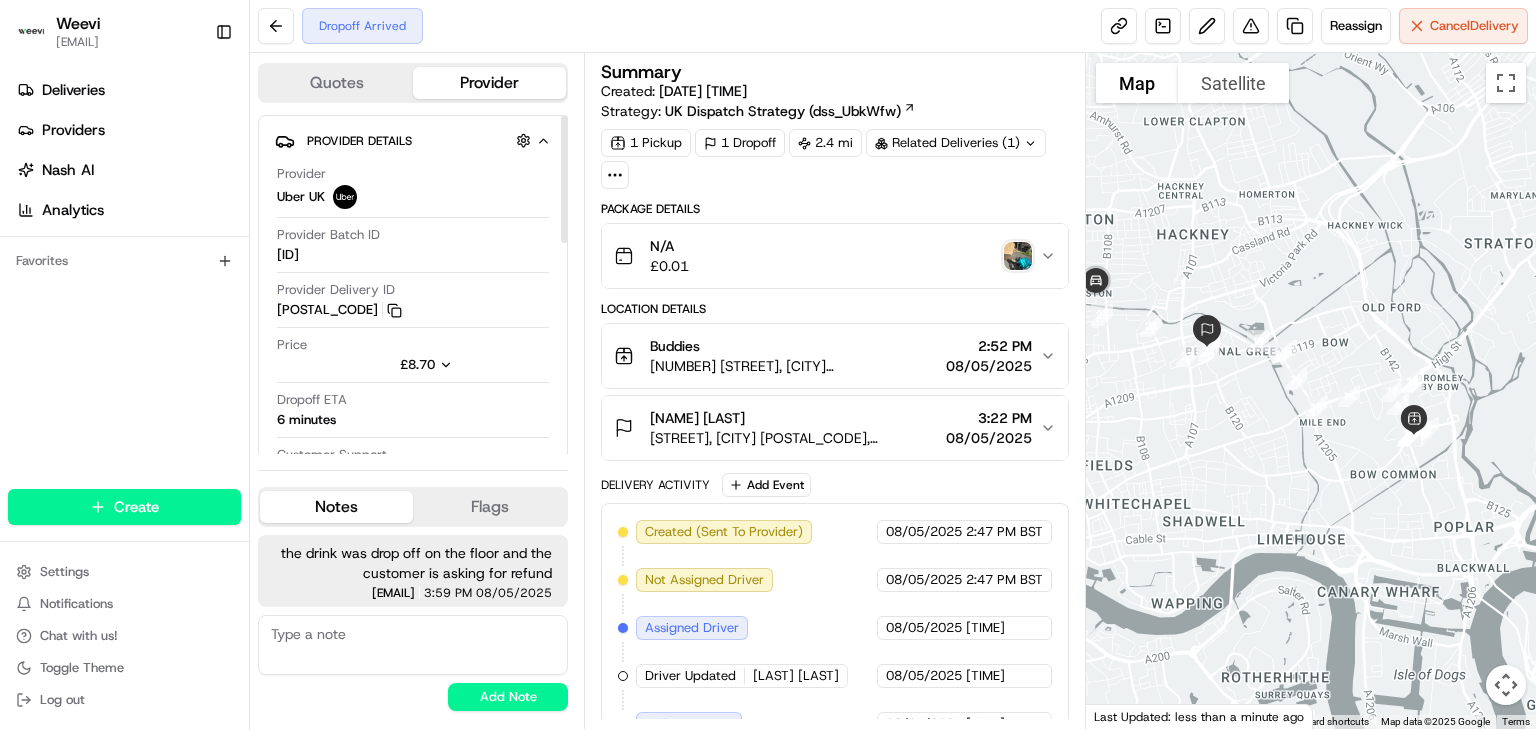click at bounding box center [413, 645] 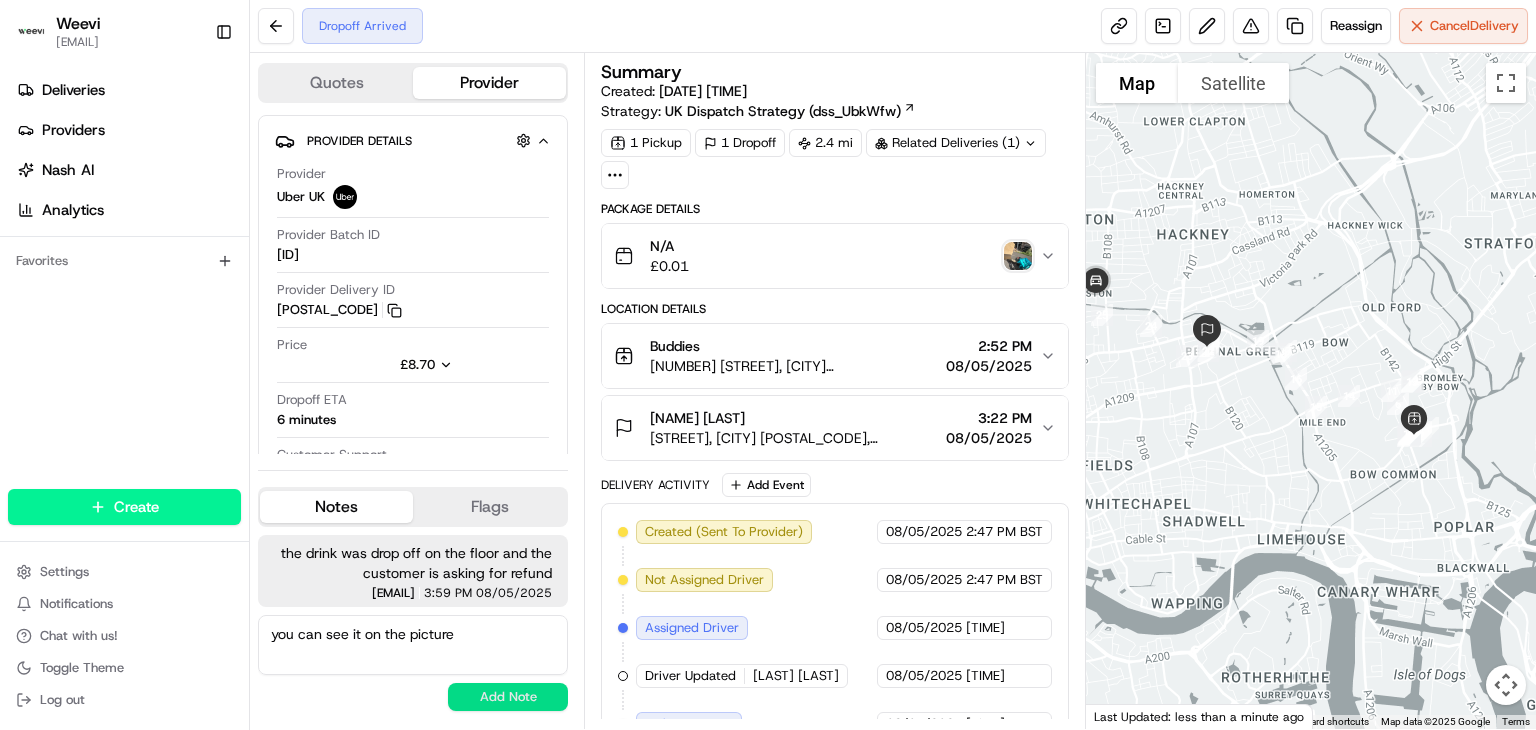type on "you can see it on the picture" 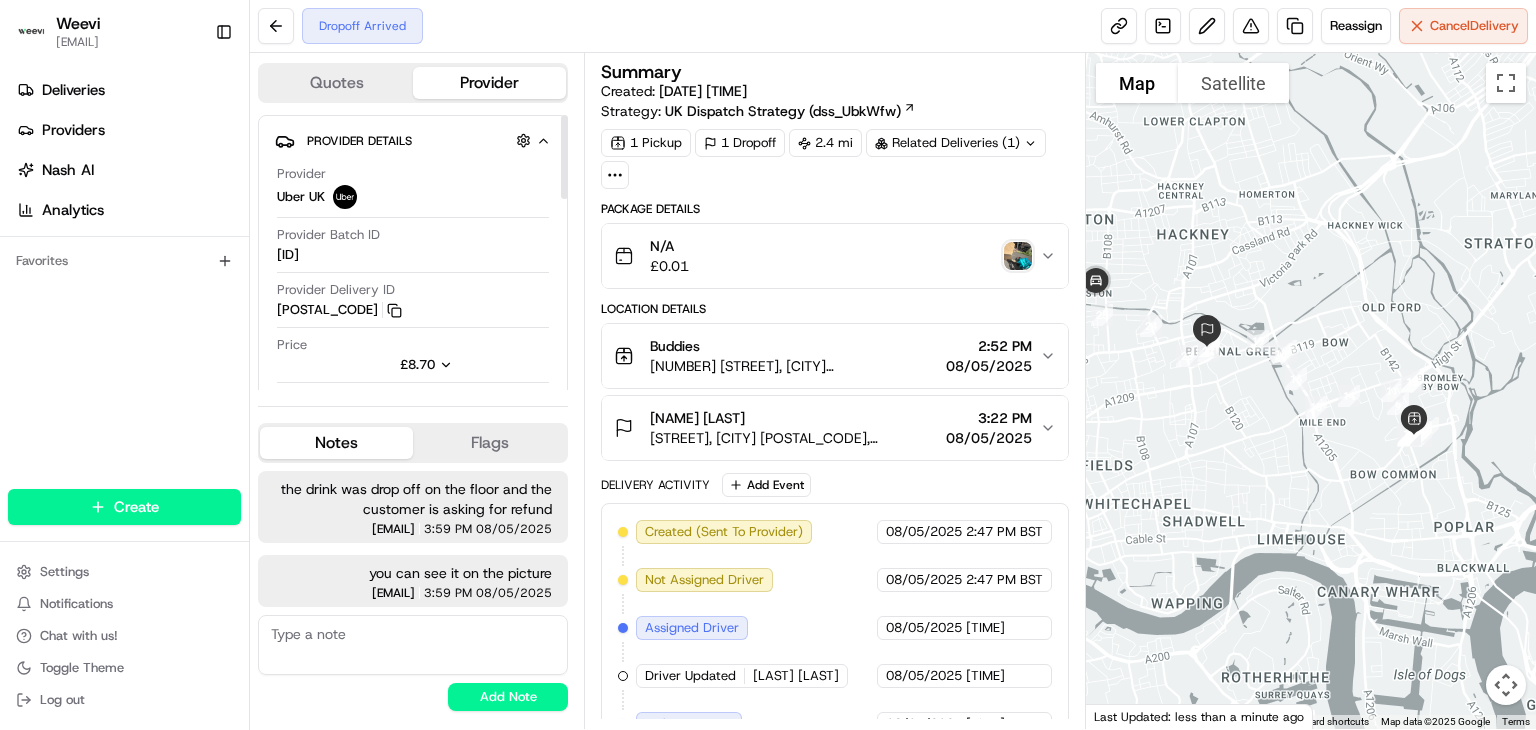 click at bounding box center (1018, 256) 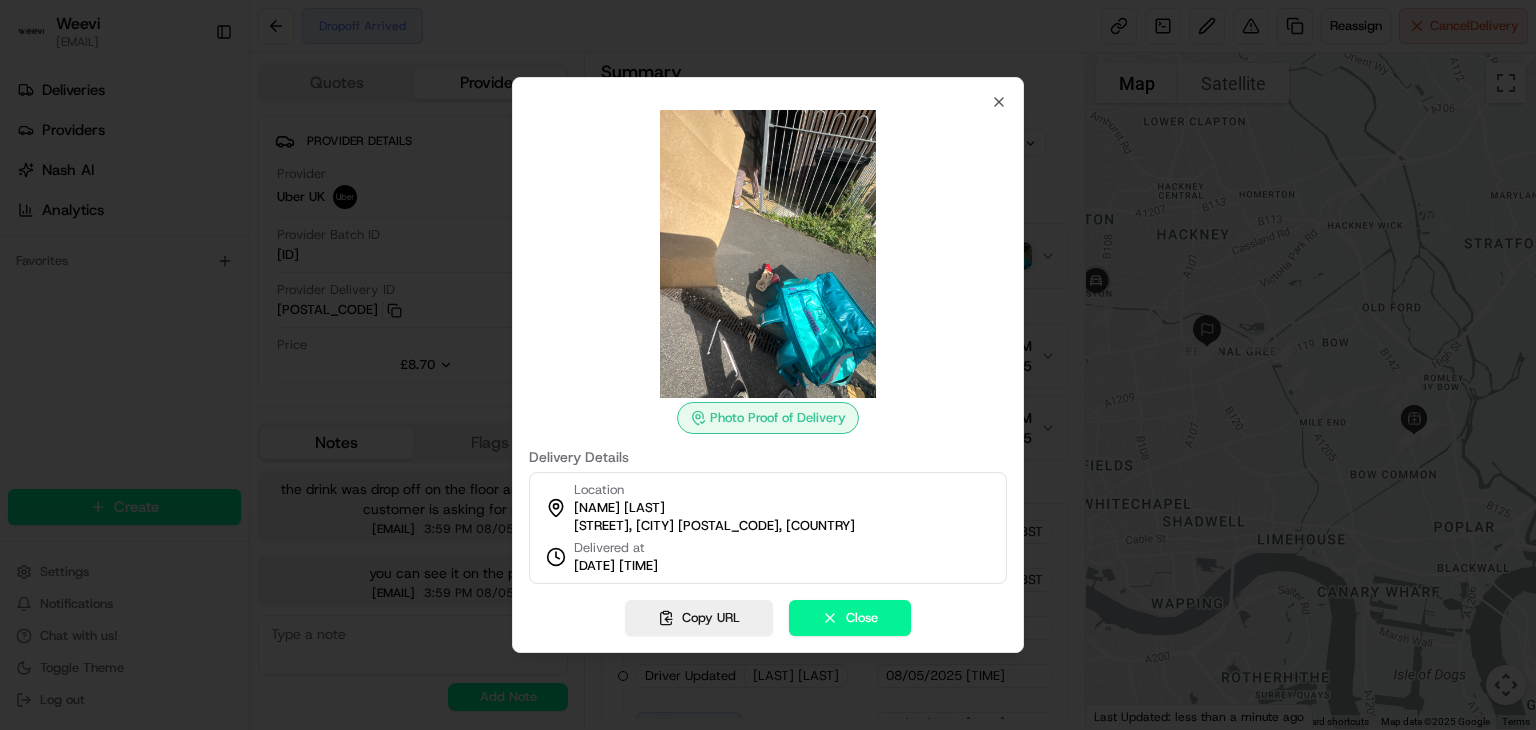 click at bounding box center [768, 254] 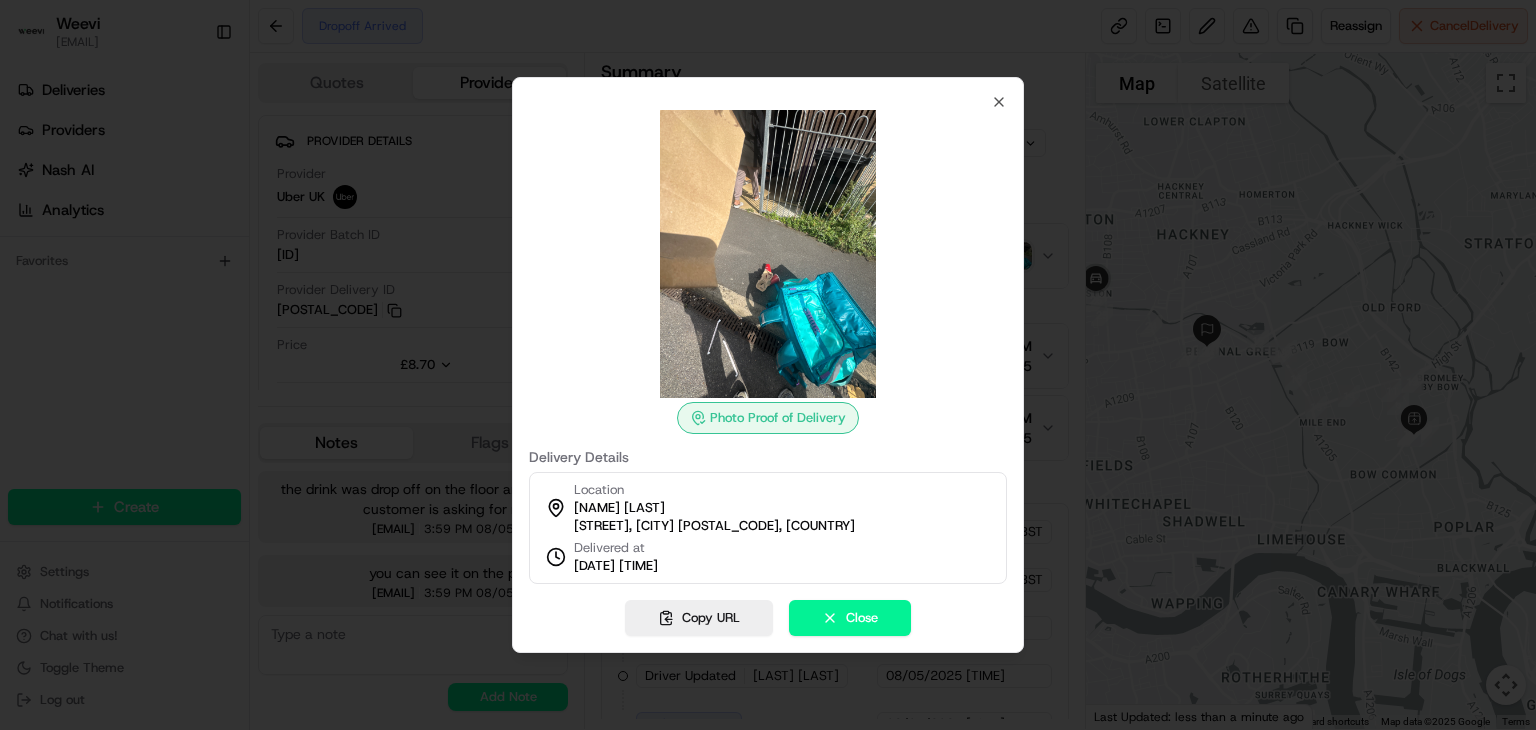 click at bounding box center [768, 365] 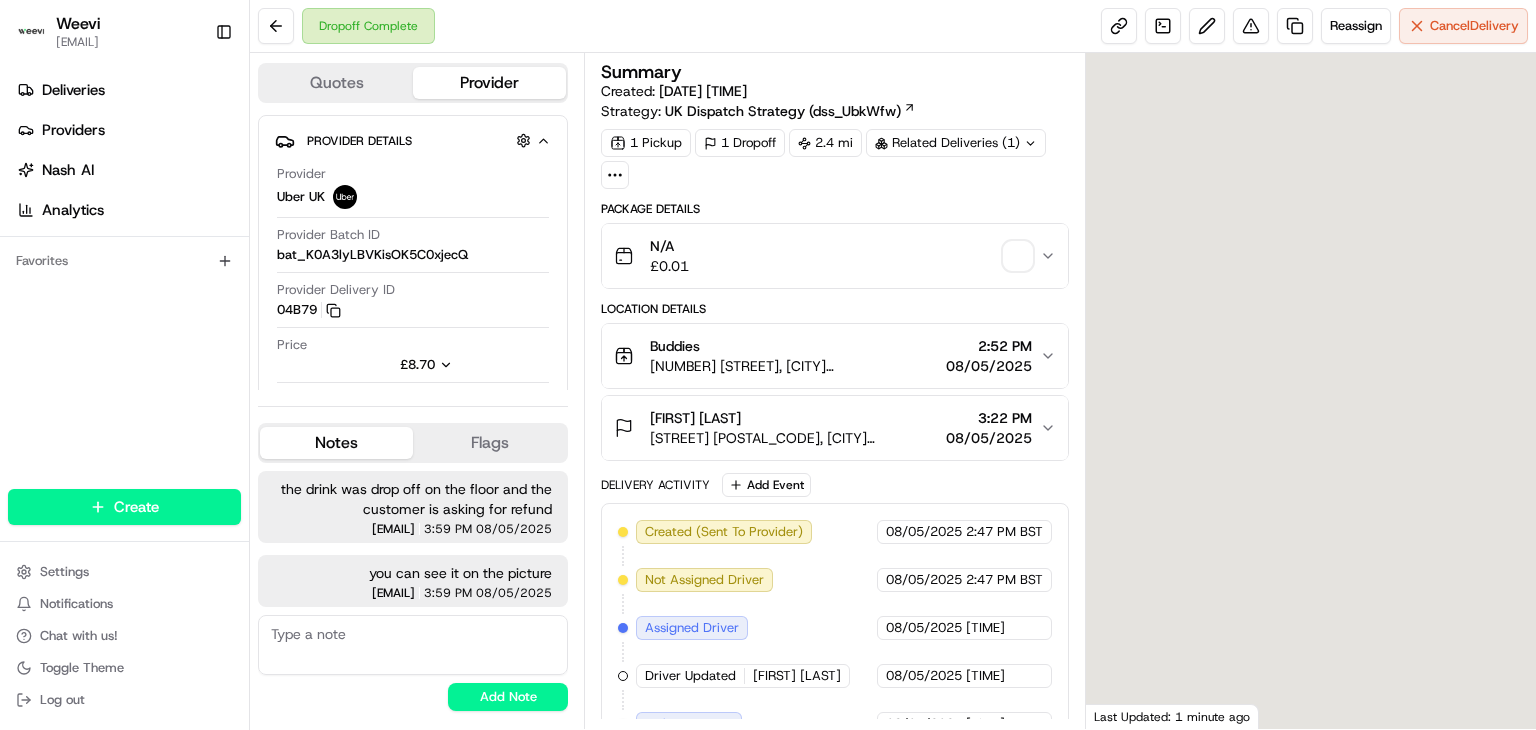 scroll, scrollTop: 0, scrollLeft: 0, axis: both 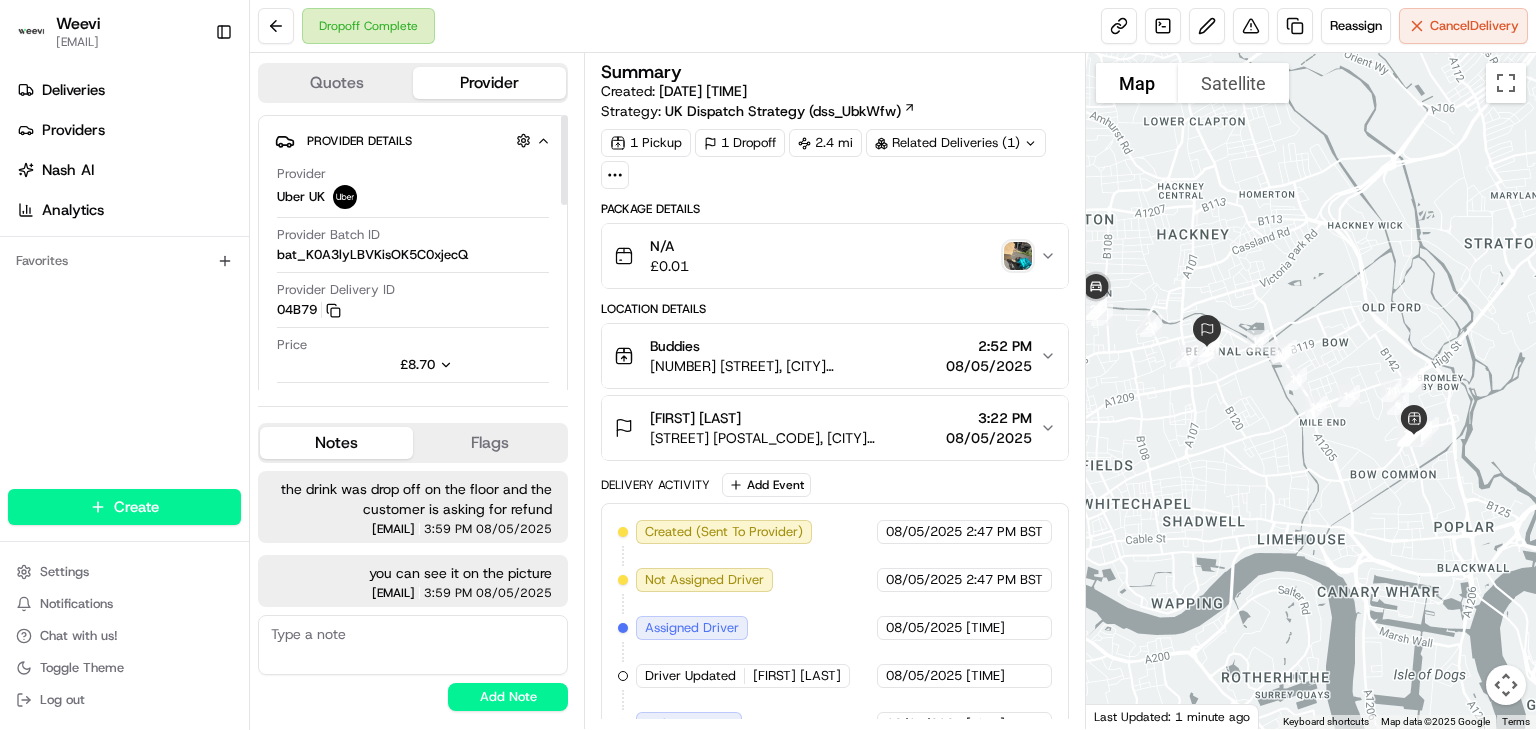 click at bounding box center [564, 160] 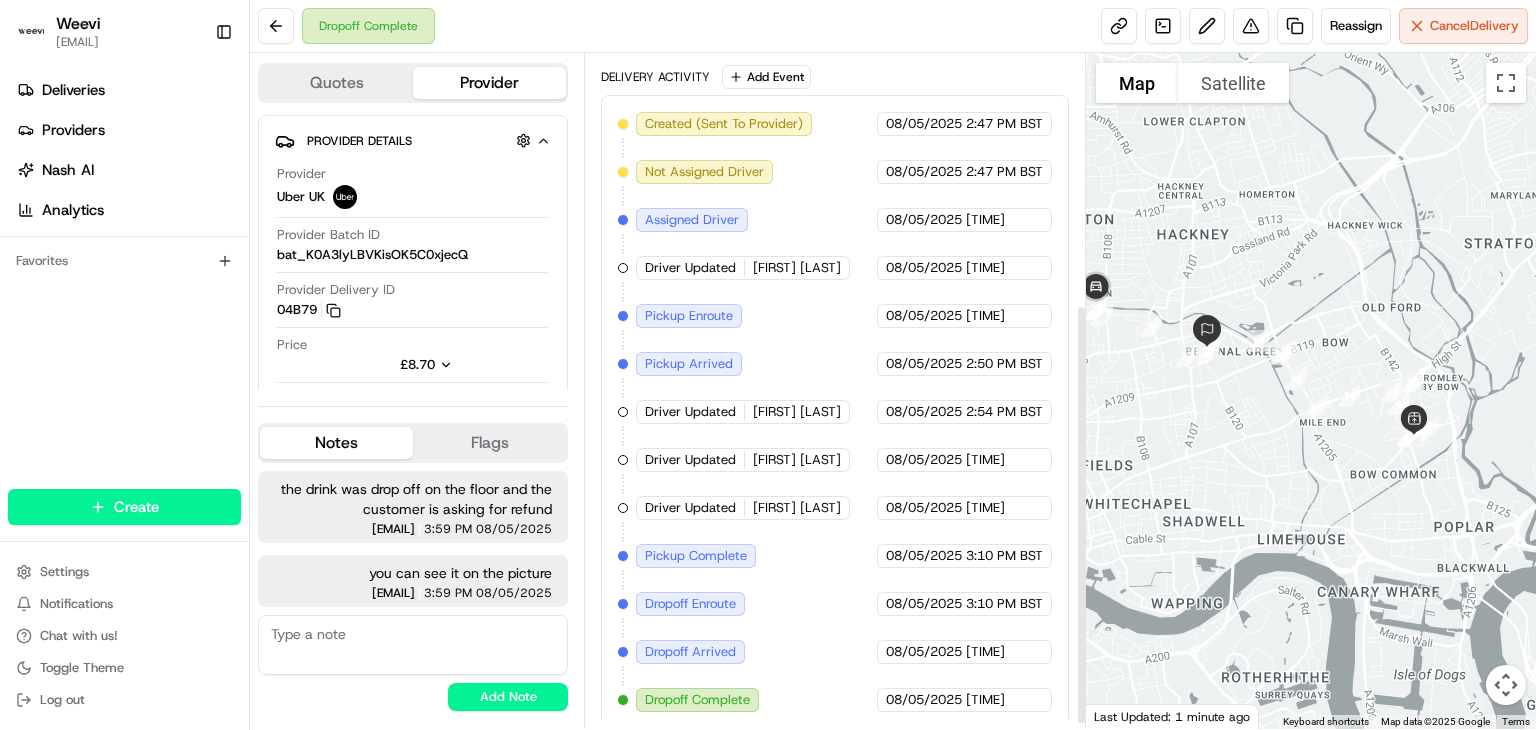 scroll, scrollTop: 410, scrollLeft: 0, axis: vertical 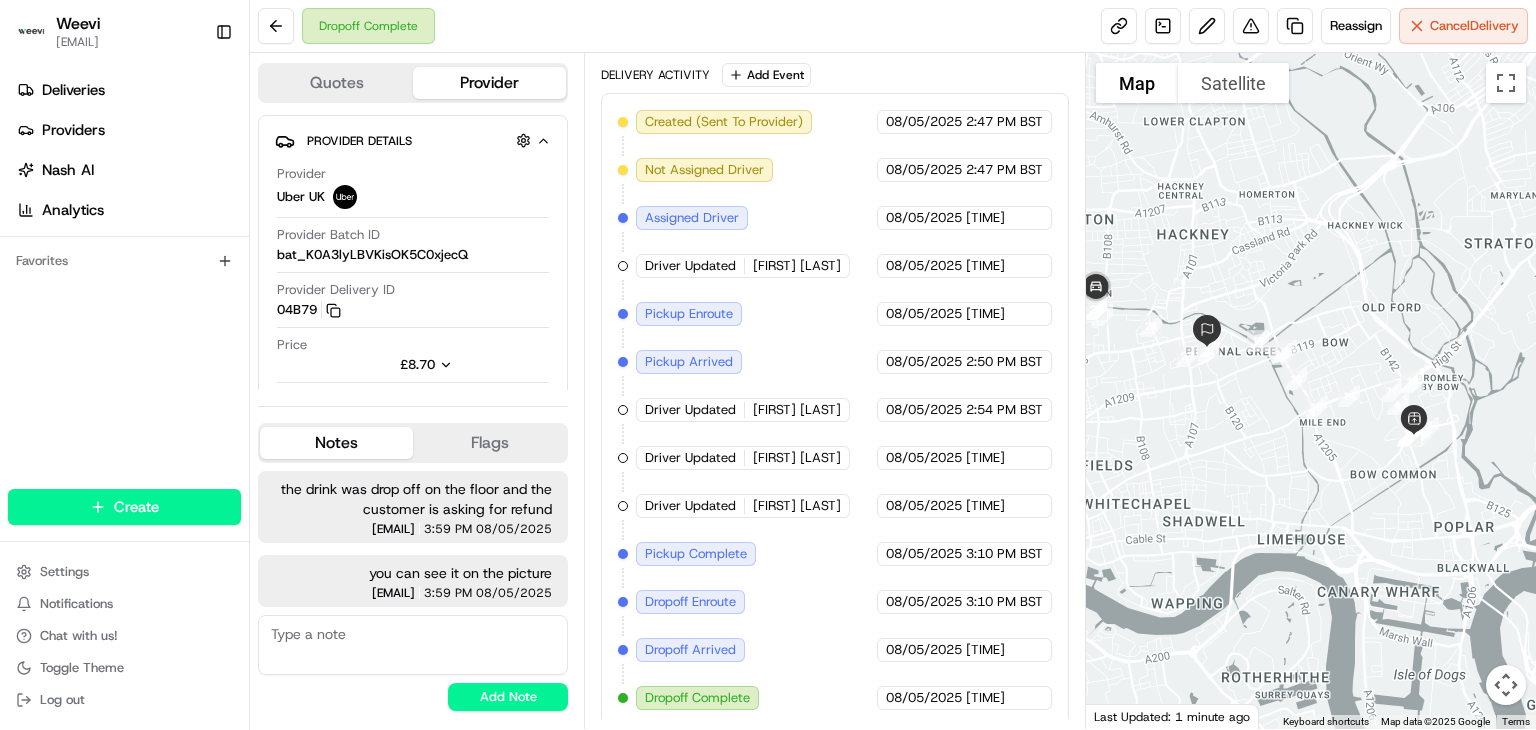 click on "Flags" at bounding box center (489, 443) 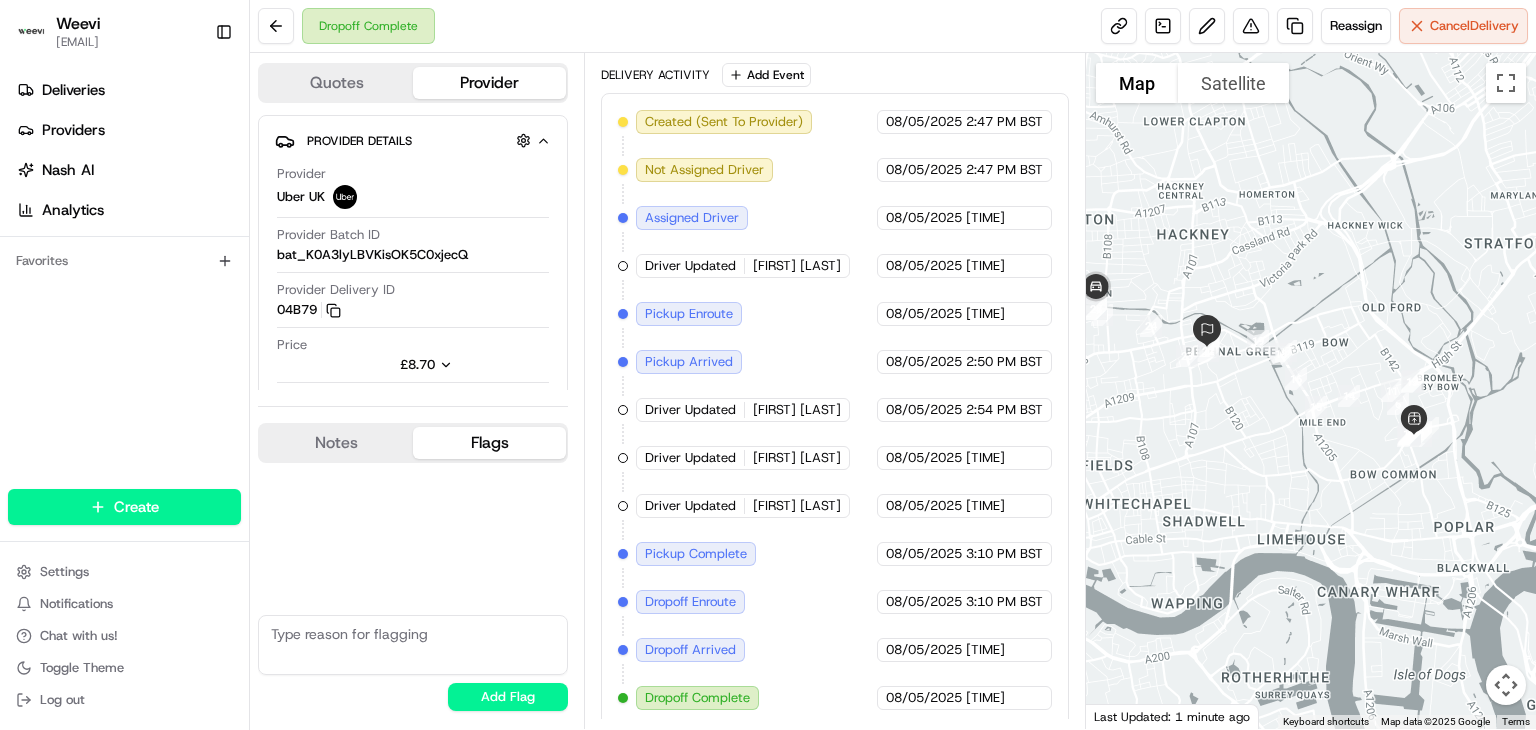 click on "Notes" at bounding box center [336, 443] 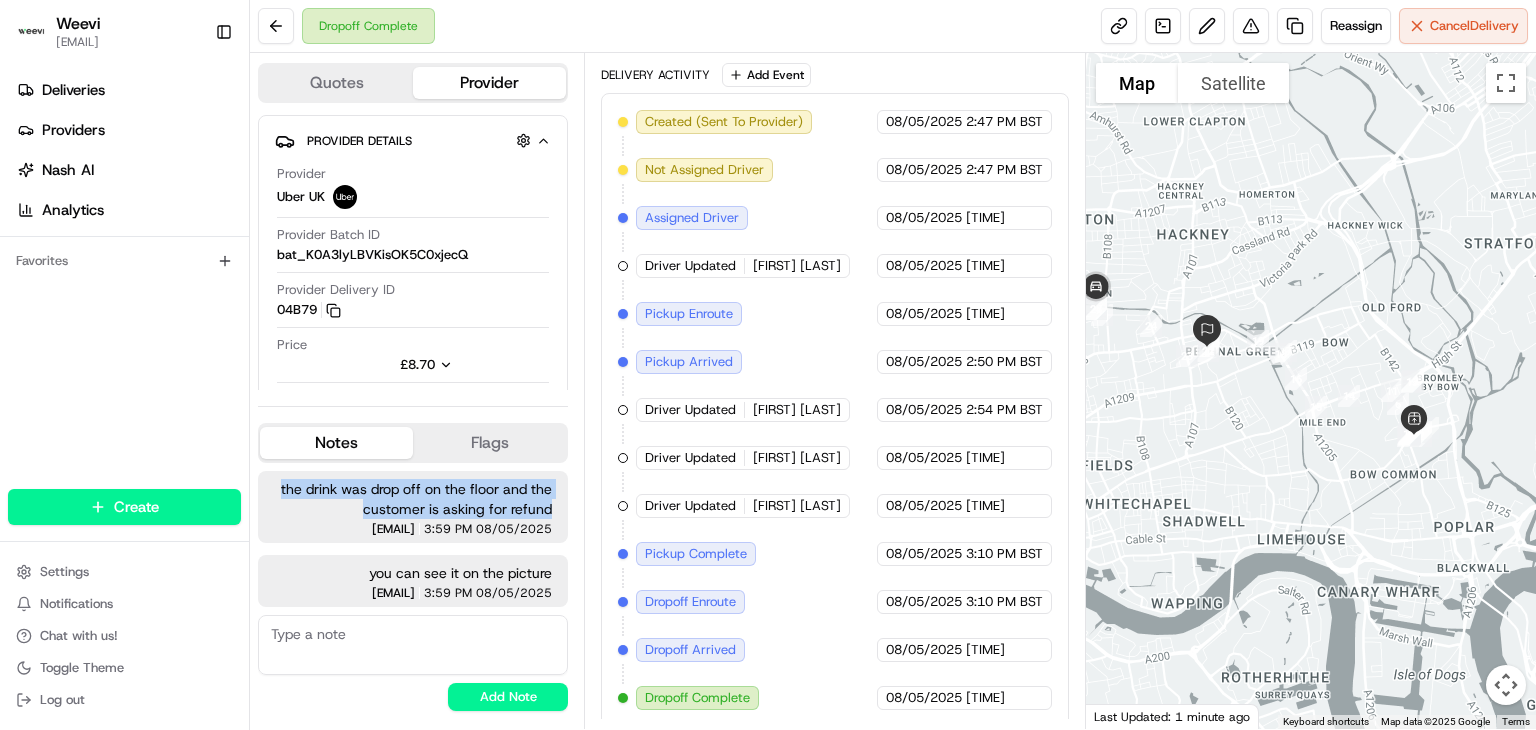 drag, startPoint x: 279, startPoint y: 492, endPoint x: 553, endPoint y: 509, distance: 274.52686 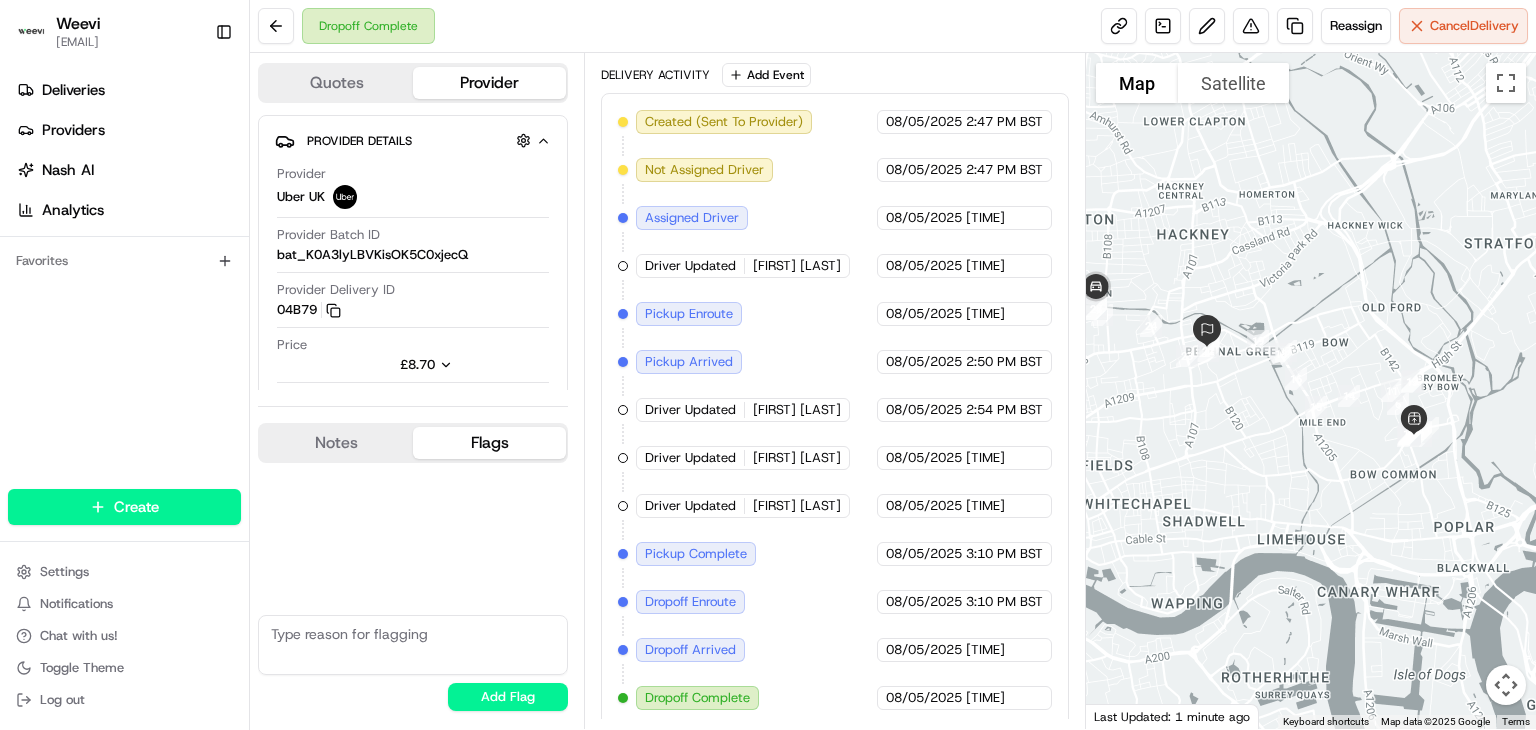 click at bounding box center [413, 645] 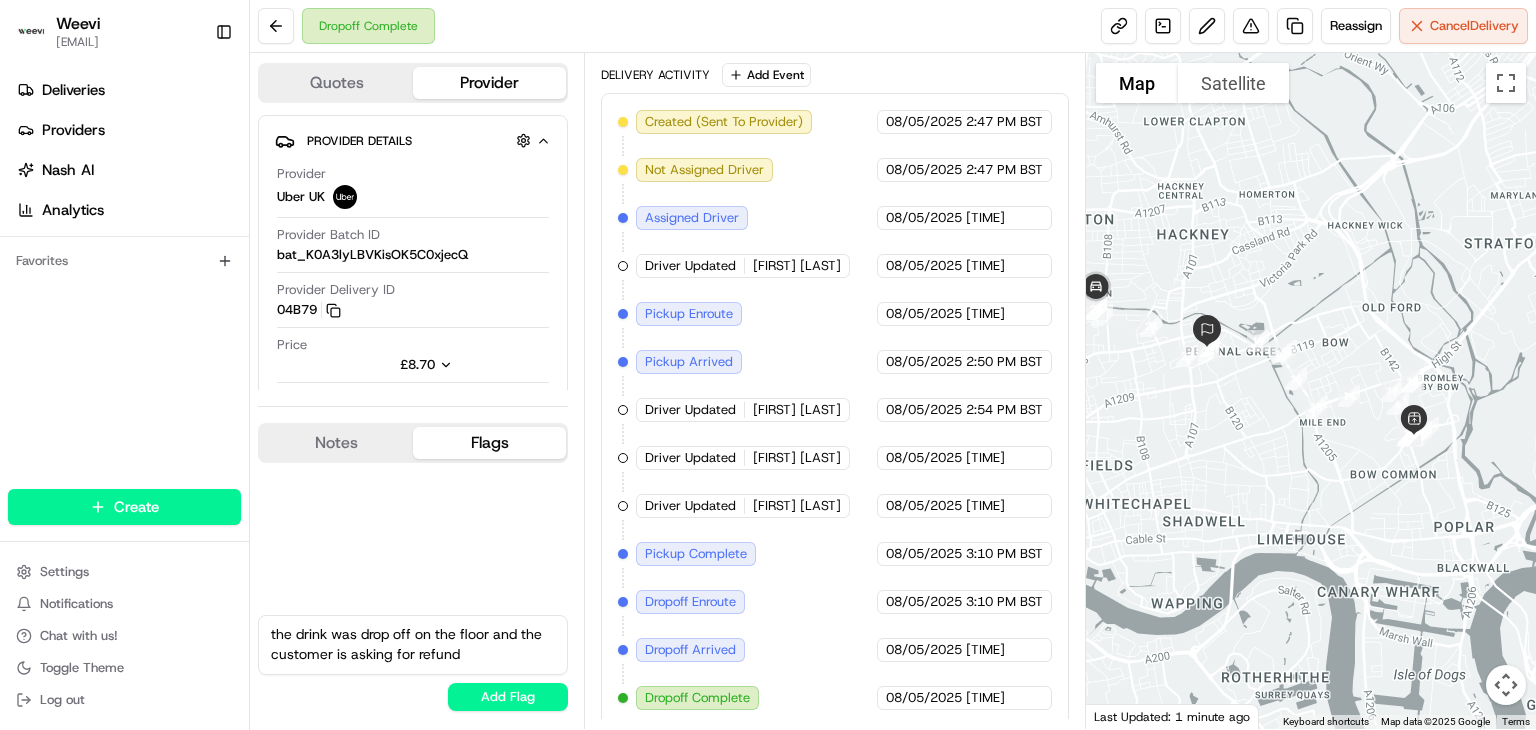 click on "the drink was drop off on the floor and the customer is asking for refund" at bounding box center (413, 645) 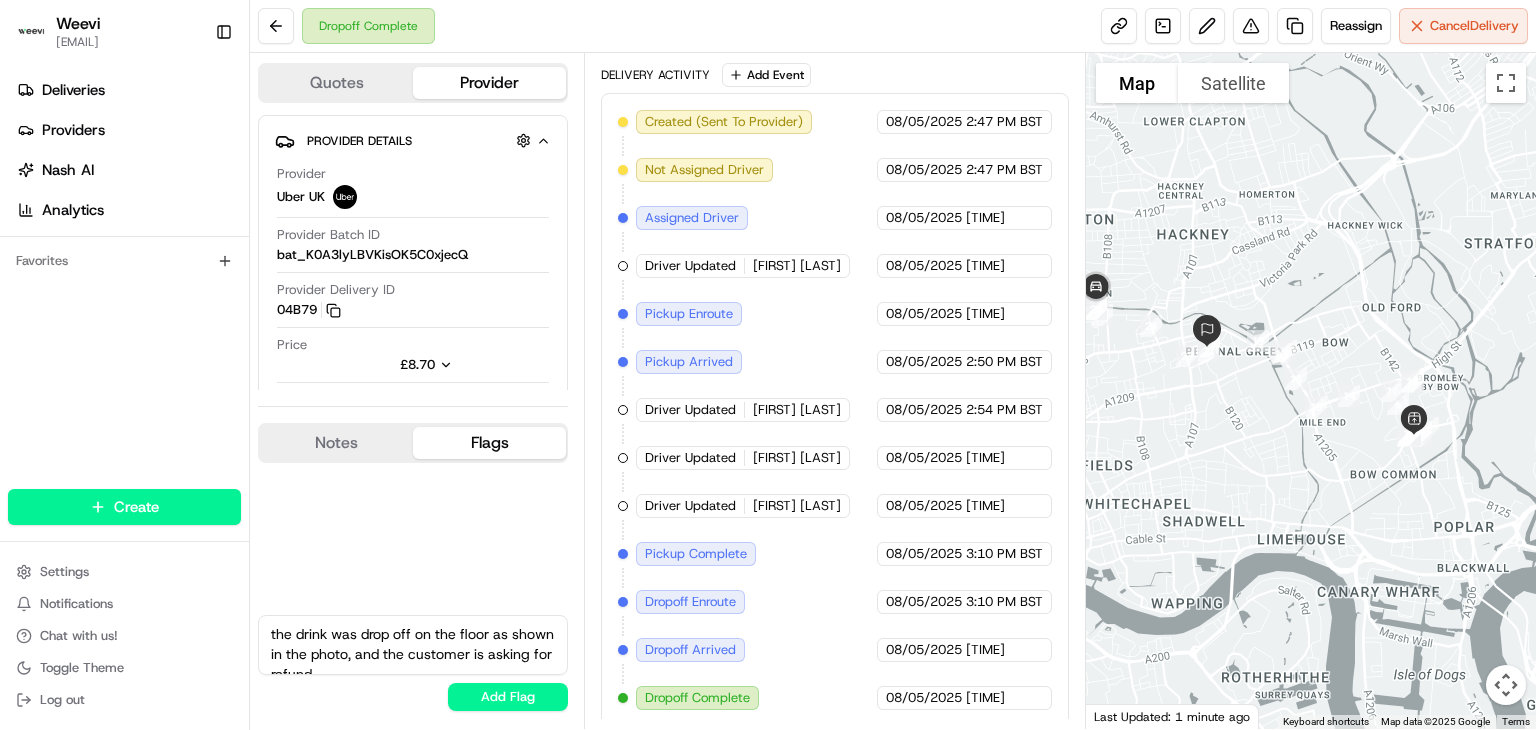 click on "the drink was drop off on the floor as shown in the photo, and the customer is asking for refund" at bounding box center (413, 645) 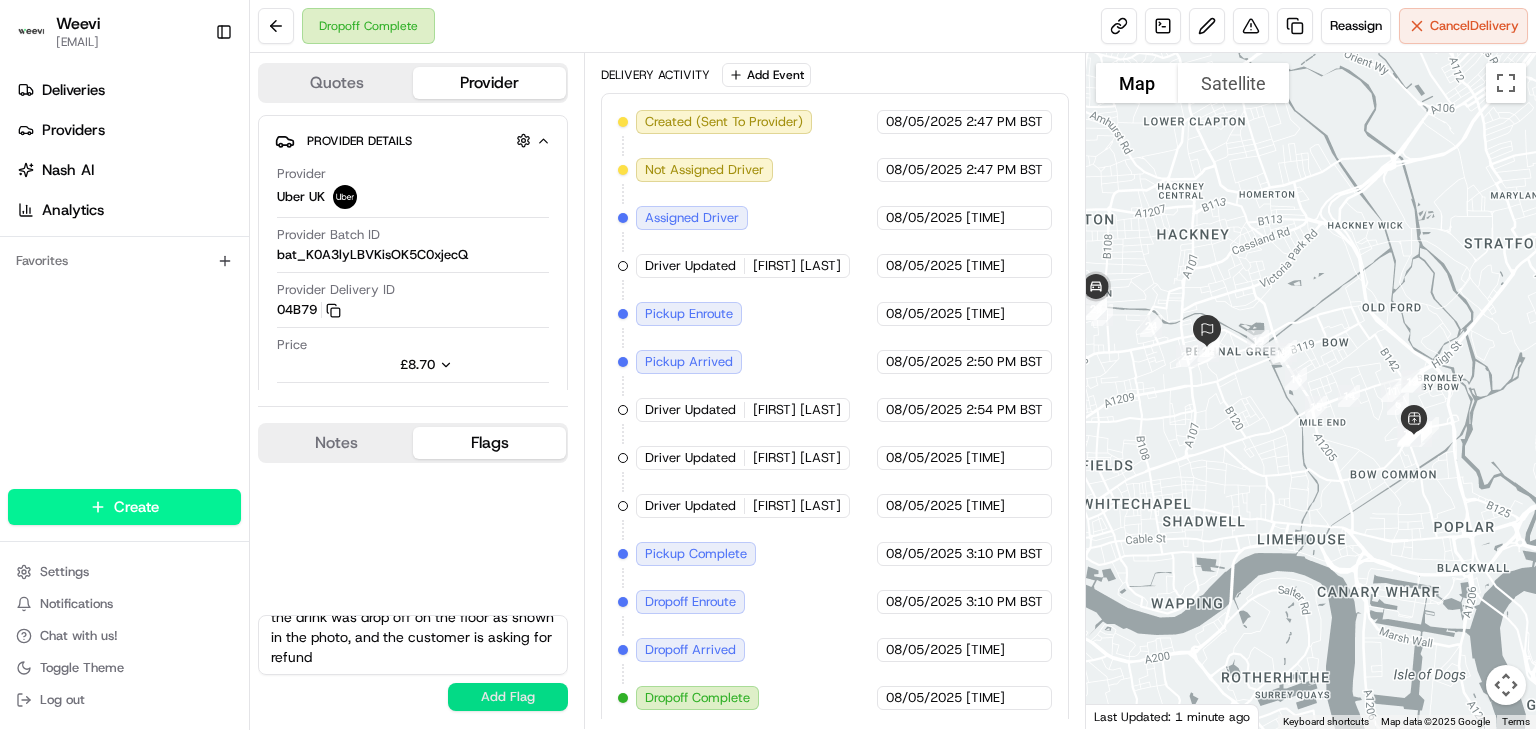 type on "the drink was drop off on the floor as shown in the photo, and the customer is asking for refund" 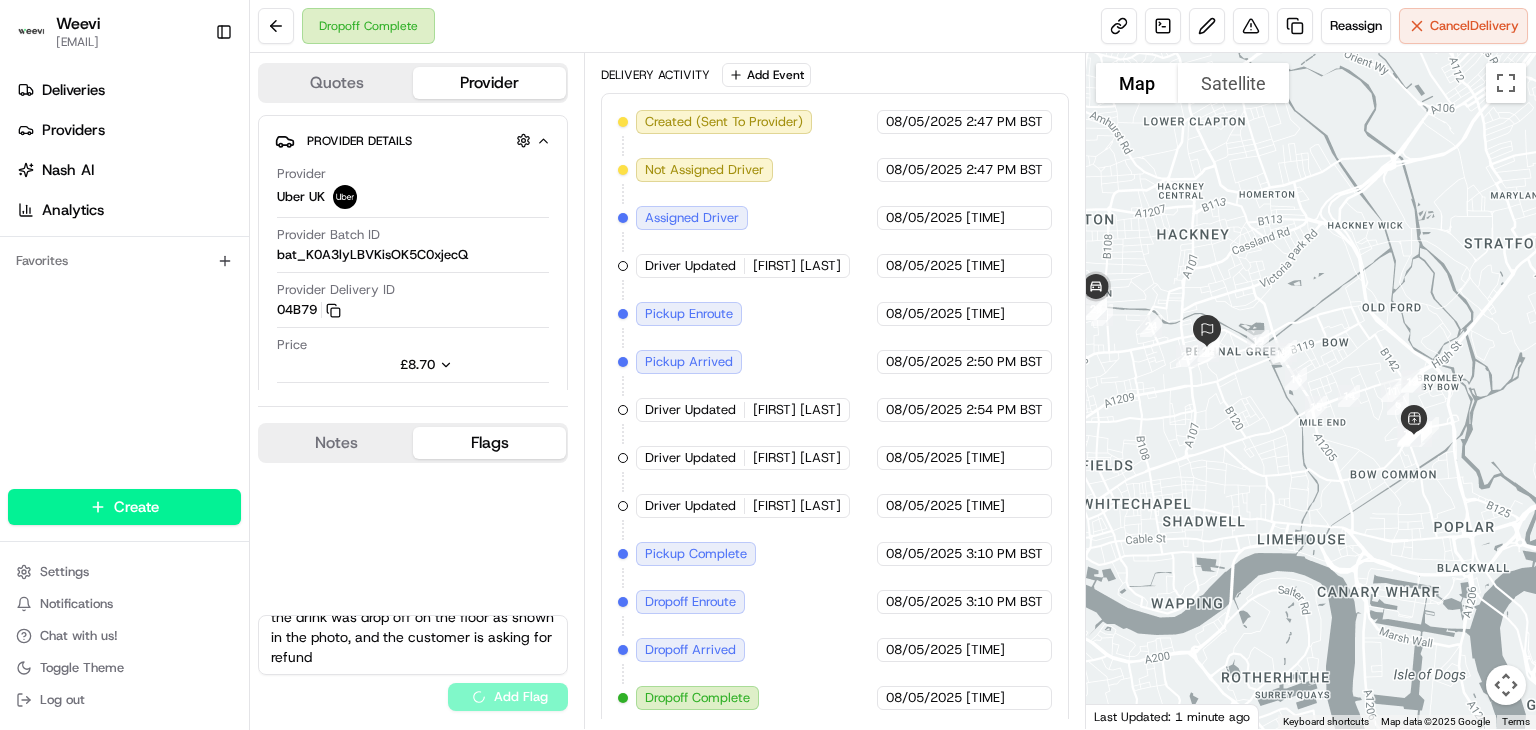 type 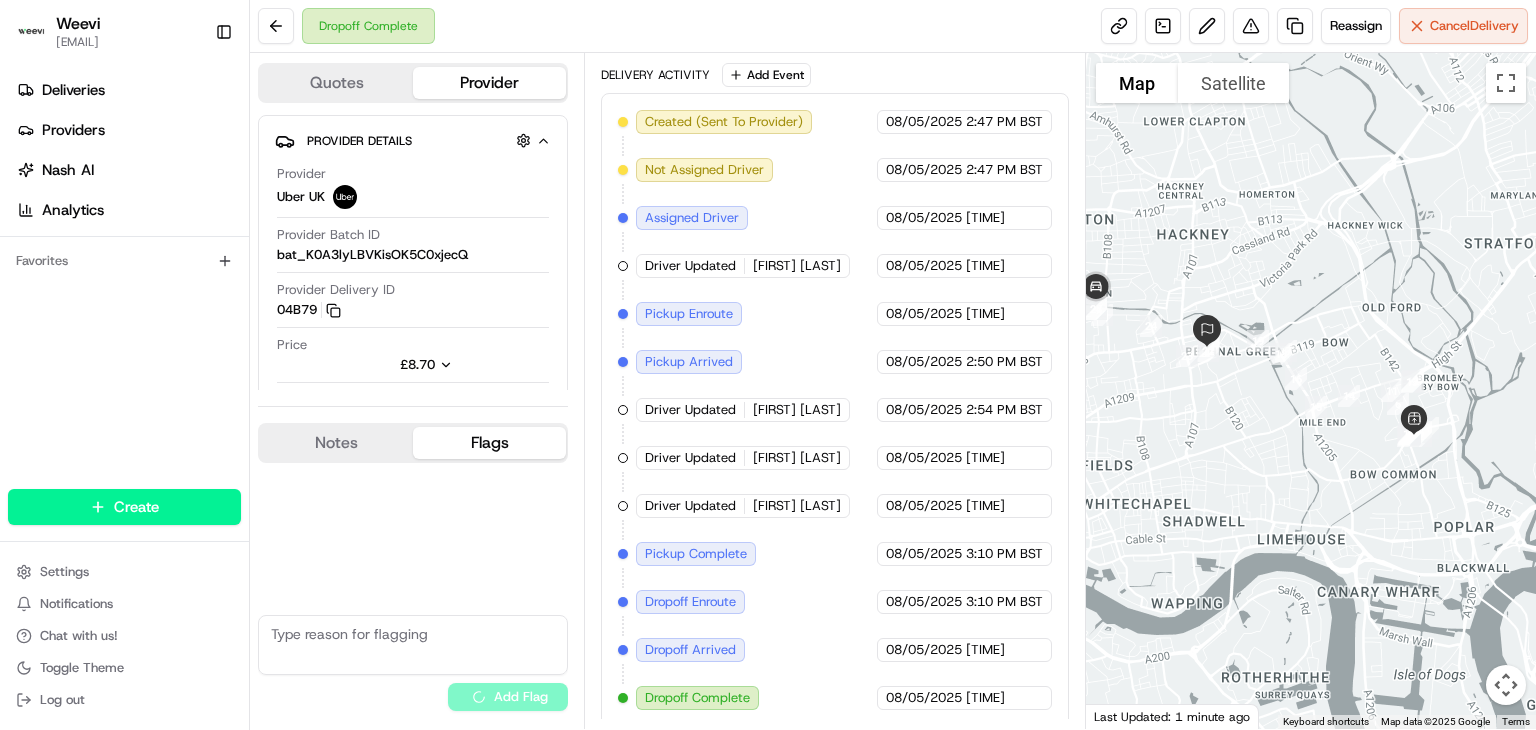 scroll, scrollTop: 0, scrollLeft: 0, axis: both 